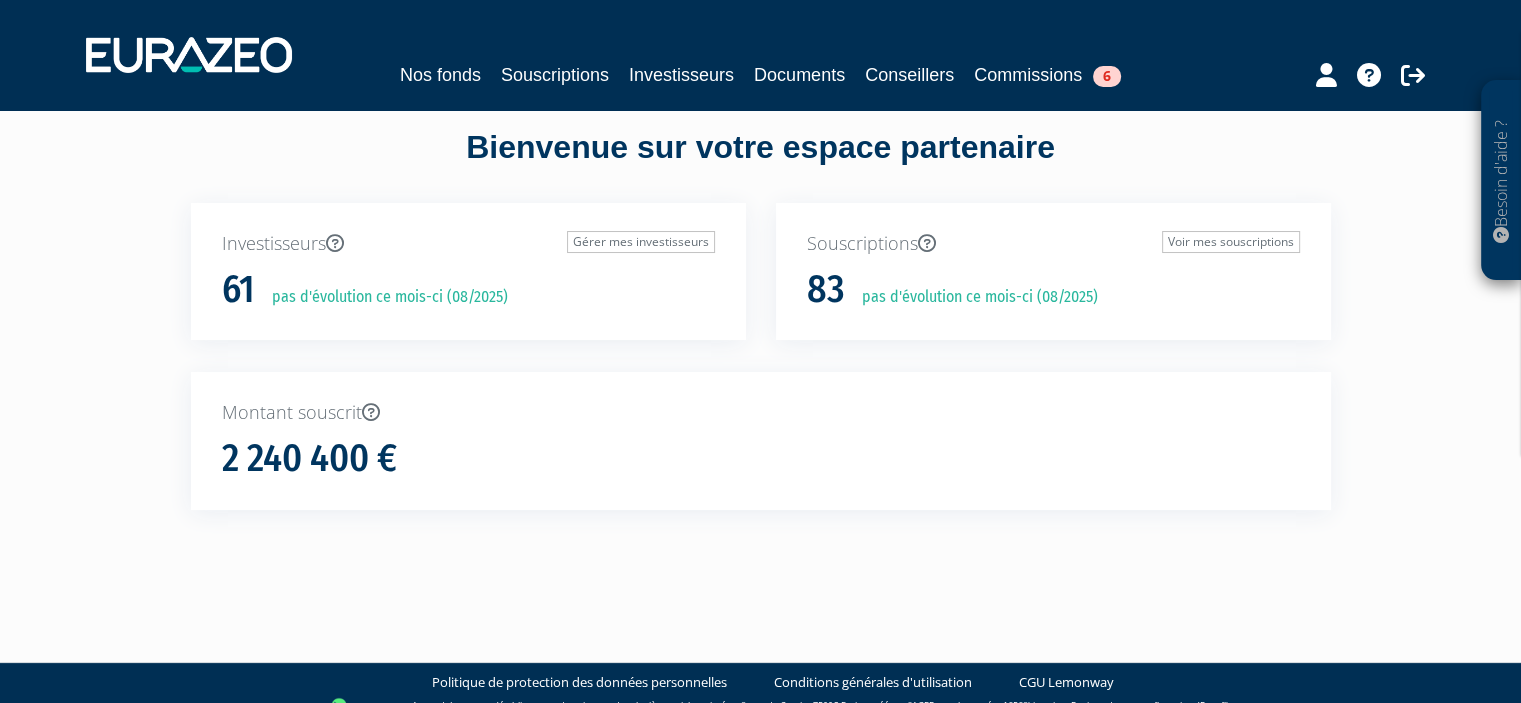scroll, scrollTop: 0, scrollLeft: 0, axis: both 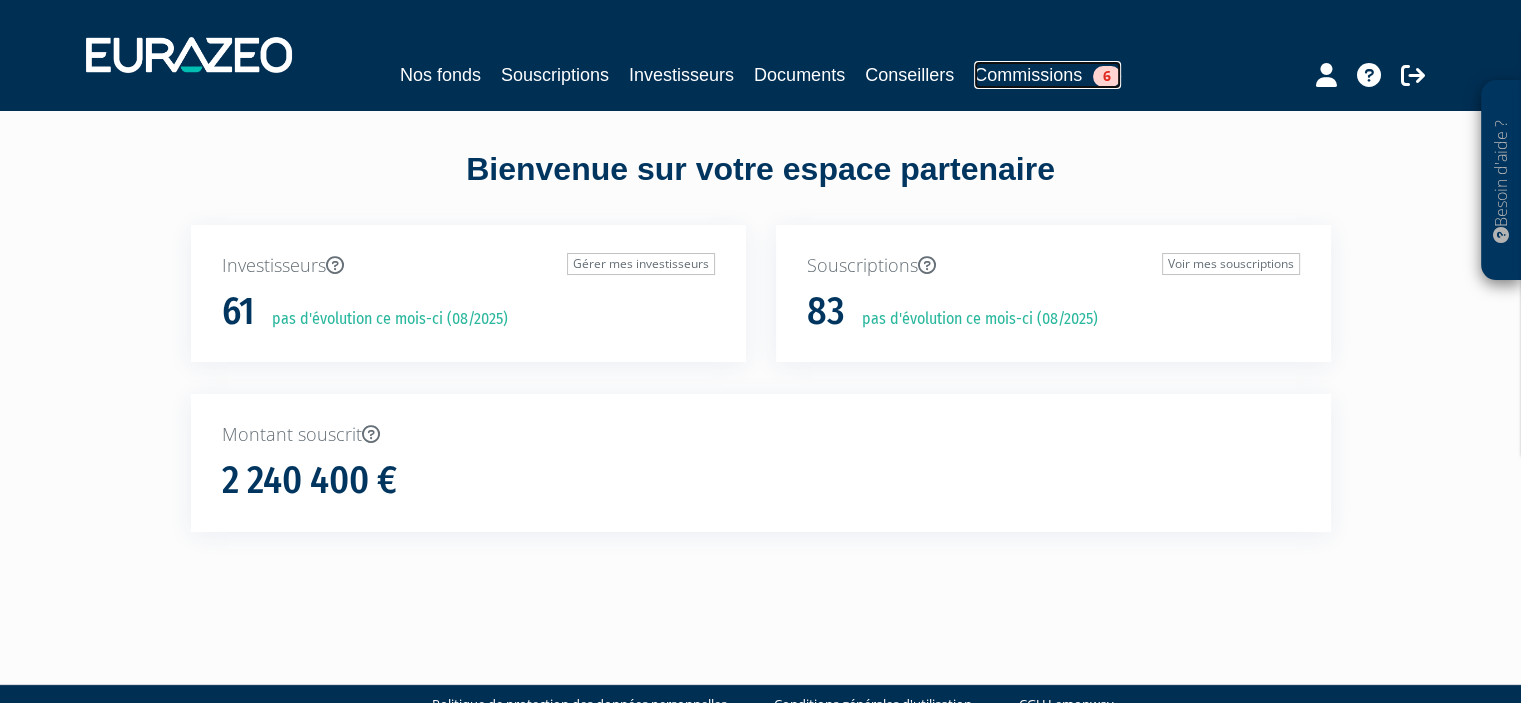 click on "Commissions  6" at bounding box center [1047, 75] 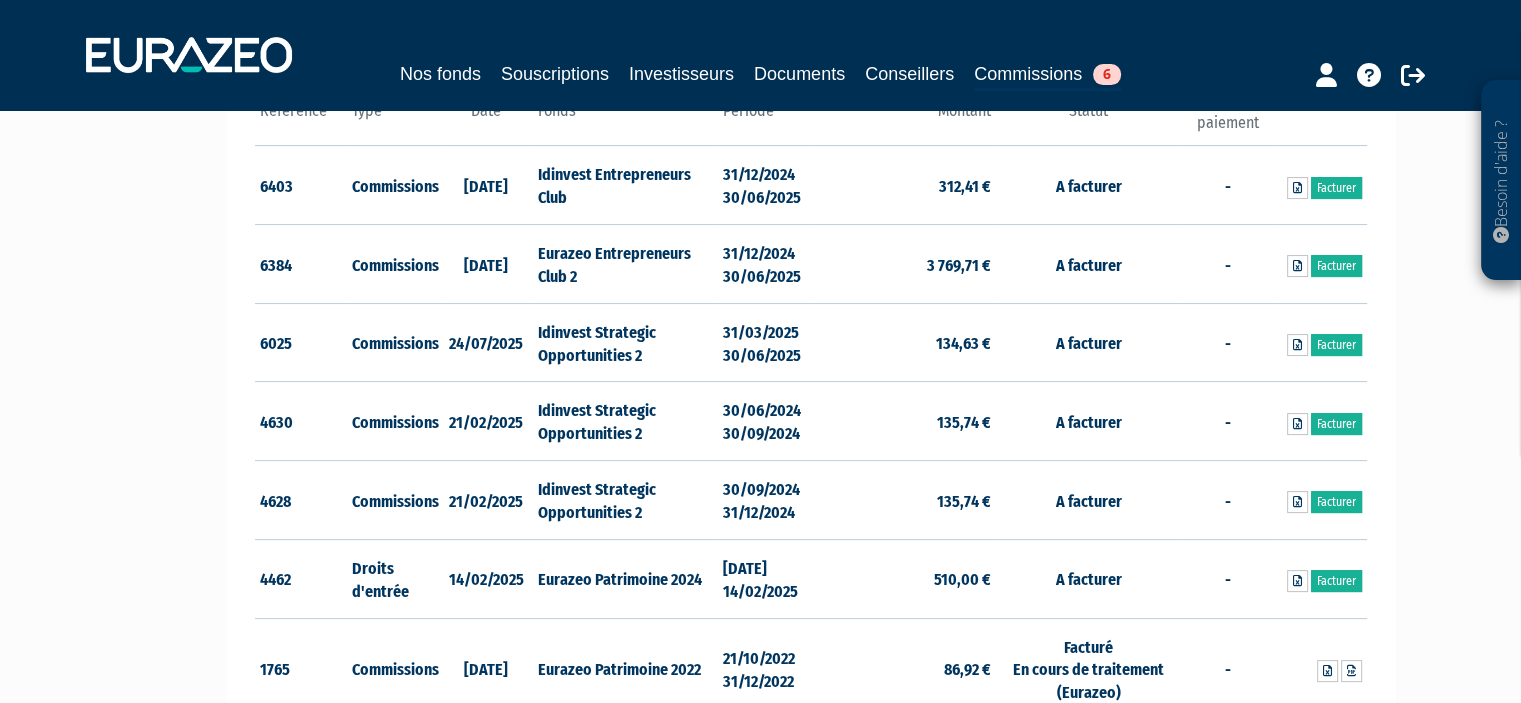 scroll, scrollTop: 353, scrollLeft: 0, axis: vertical 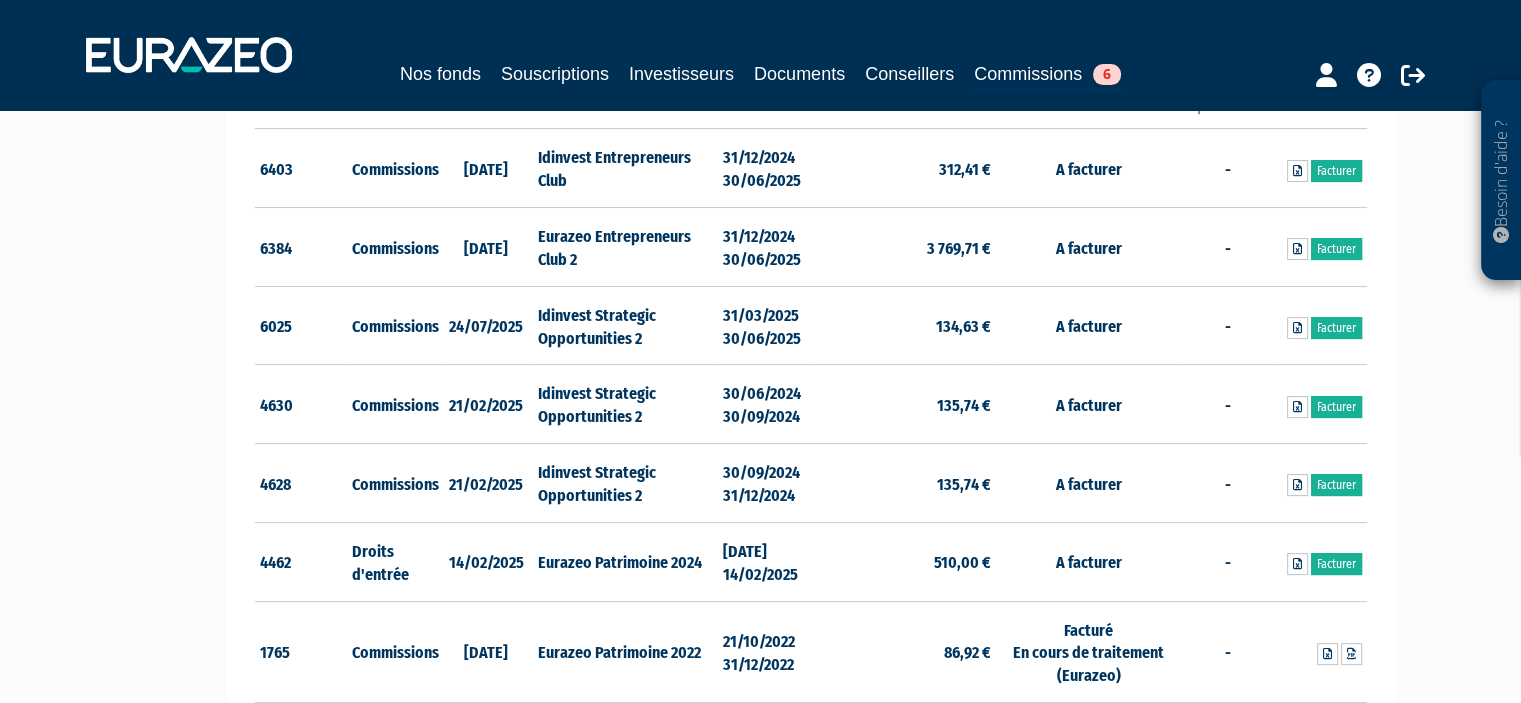 click on "Besoin d'aide ?
×
J'ai besoin d'aide
Si vous avez une question à propos du fonctionnement de votre espace partenaire, ou souhaitez contacter notre équipe vous pouvez :
Contactez-nous
06 02 08 99 64
6" at bounding box center [760, 758] 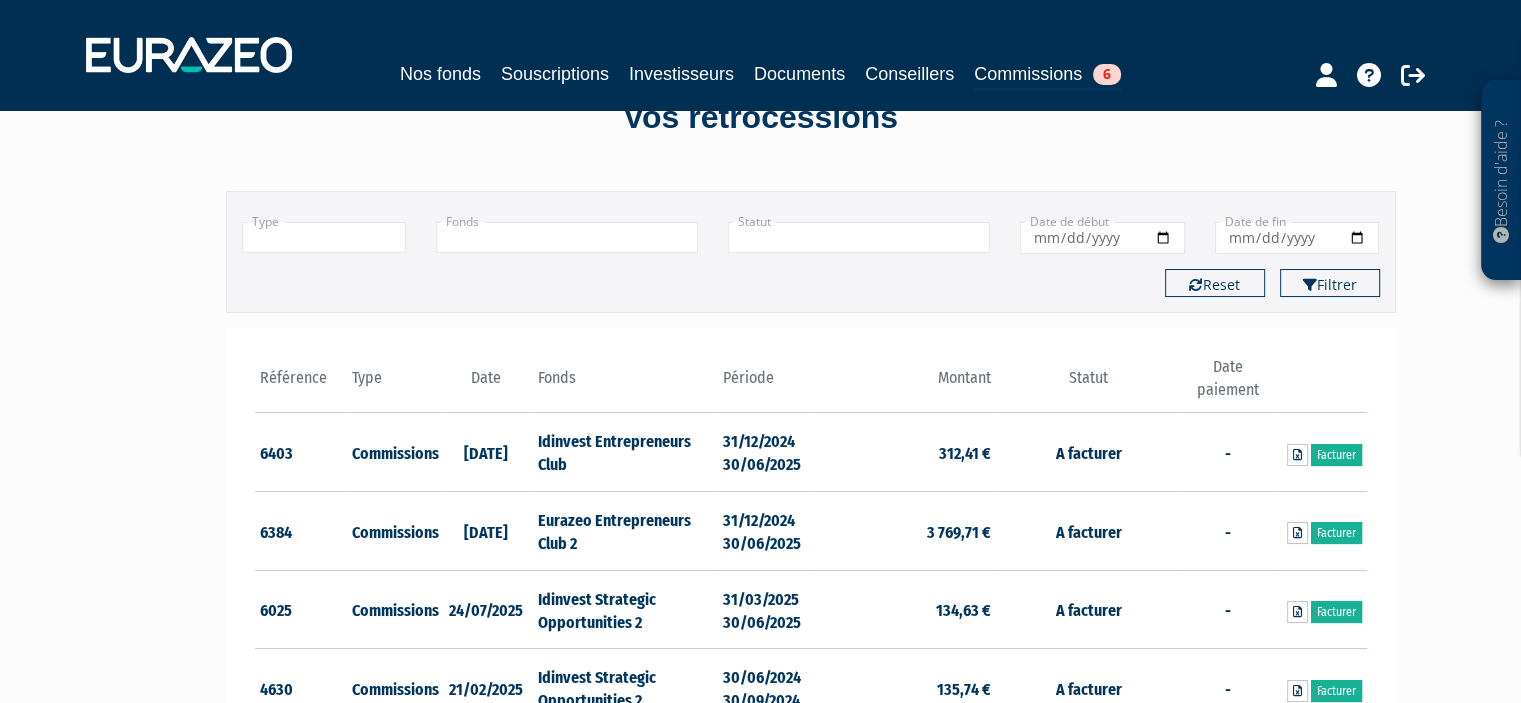 scroll, scrollTop: 63, scrollLeft: 0, axis: vertical 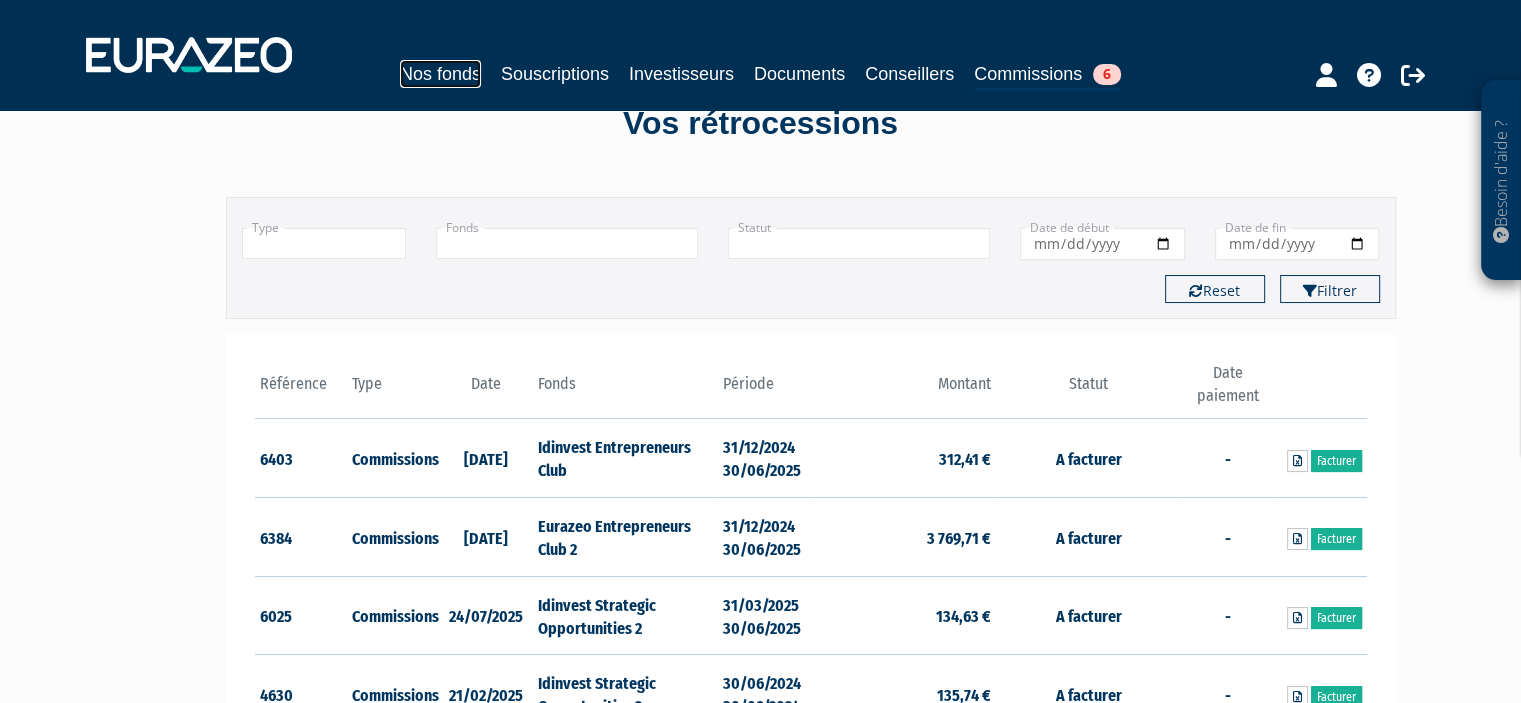 click on "Nos fonds" at bounding box center (440, 74) 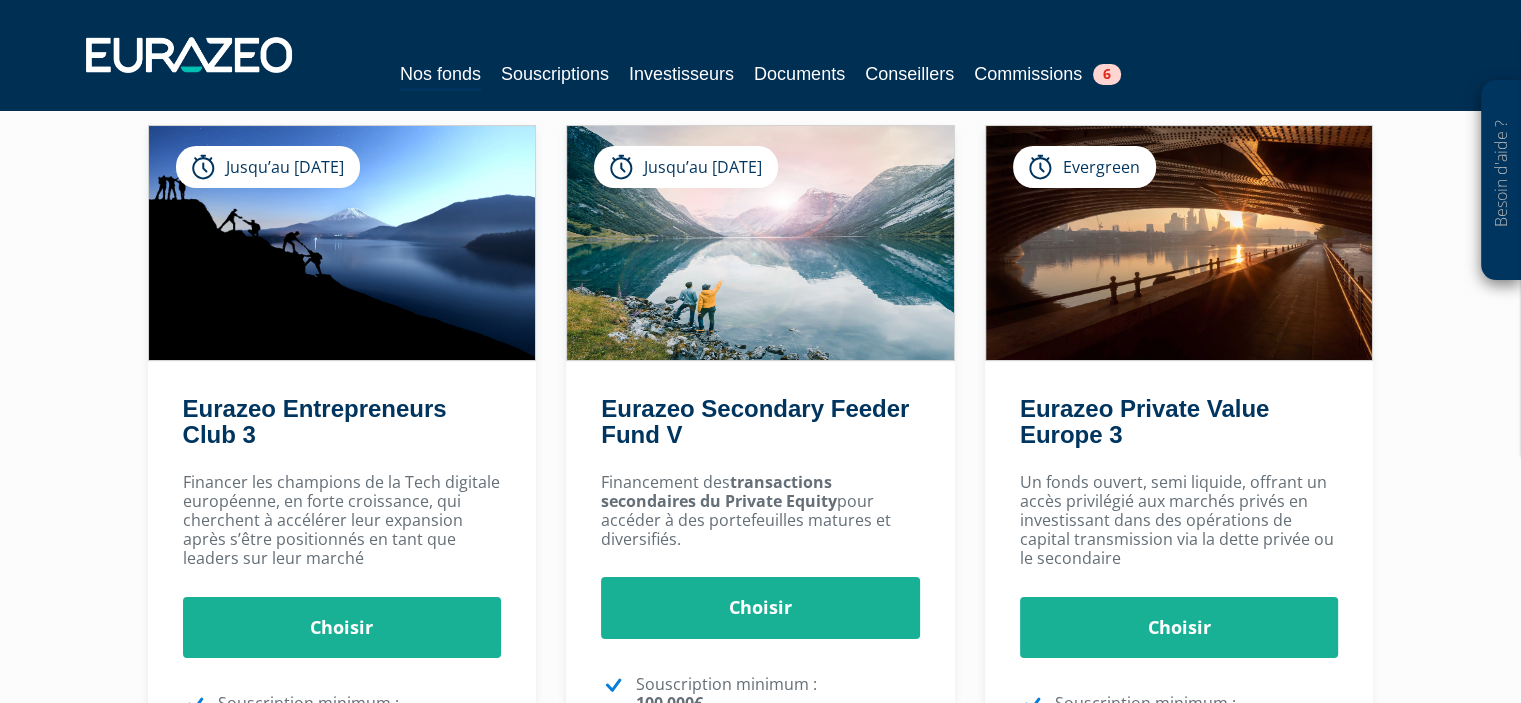 scroll, scrollTop: 0, scrollLeft: 0, axis: both 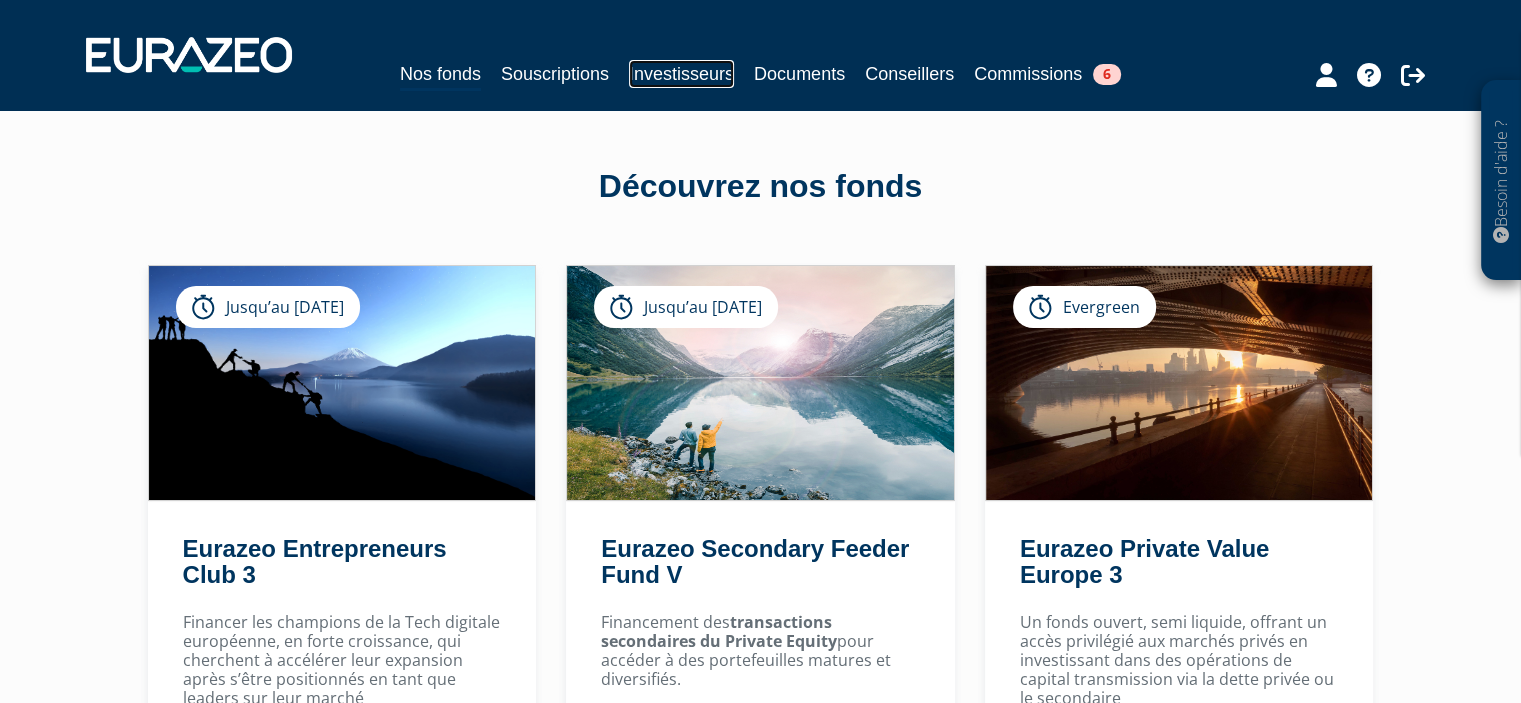 click on "Investisseurs" at bounding box center (681, 74) 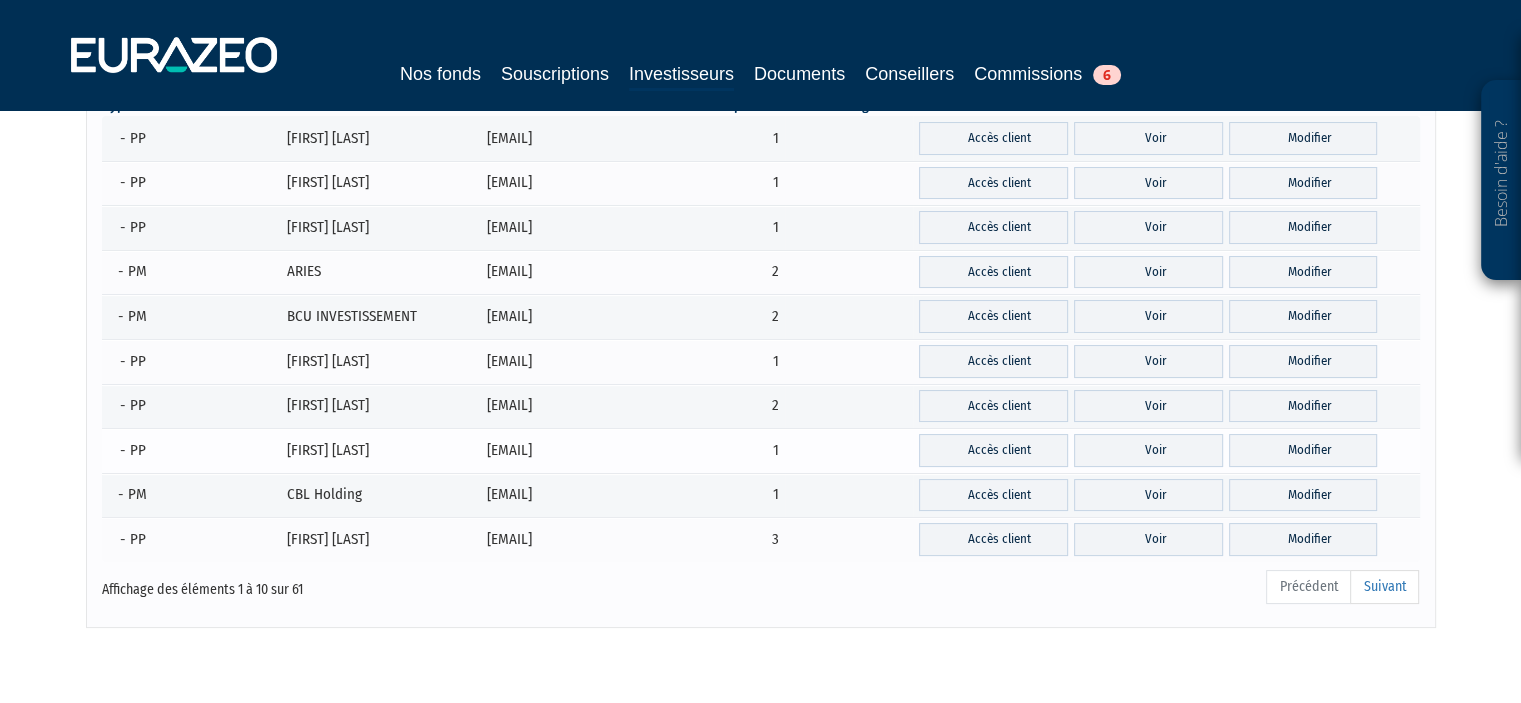 scroll, scrollTop: 231, scrollLeft: 0, axis: vertical 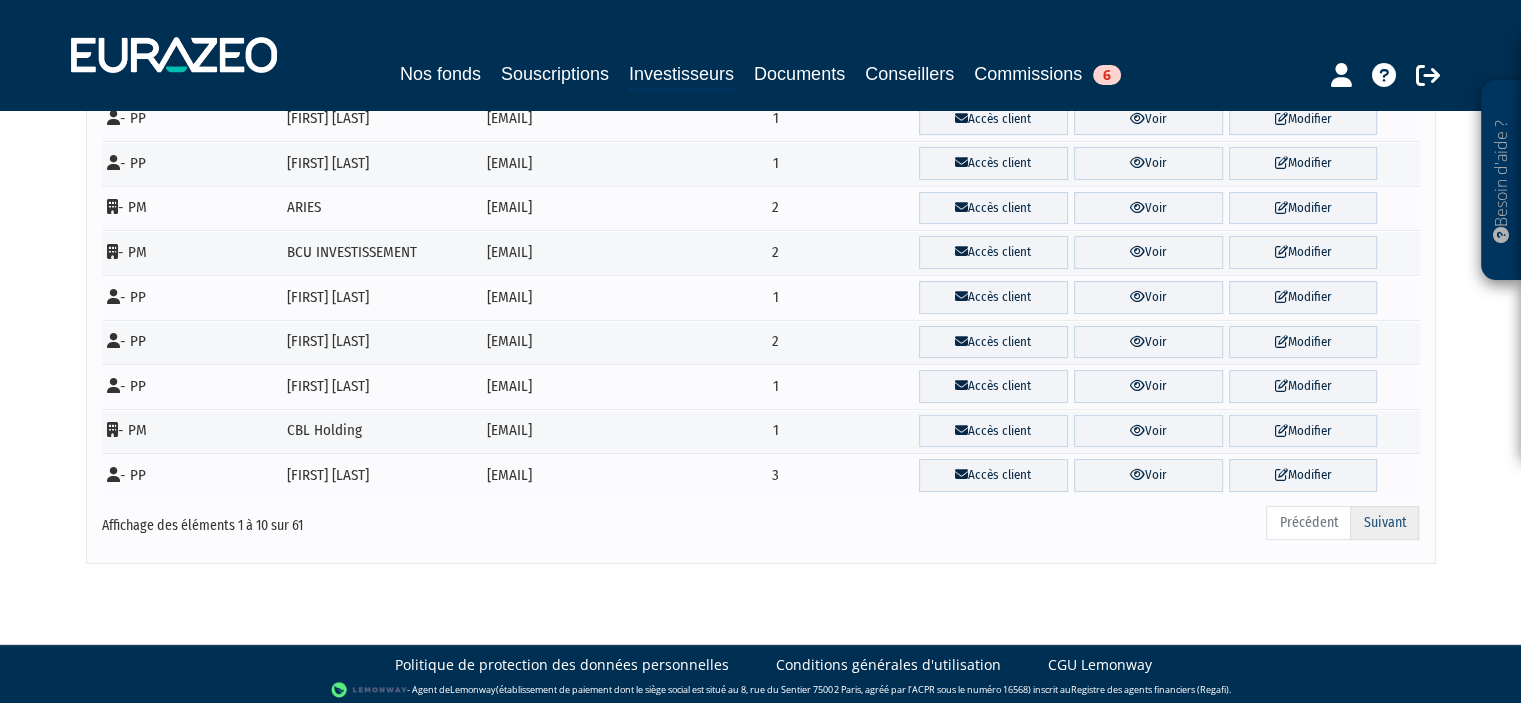 click on "Suivant" at bounding box center [1384, 523] 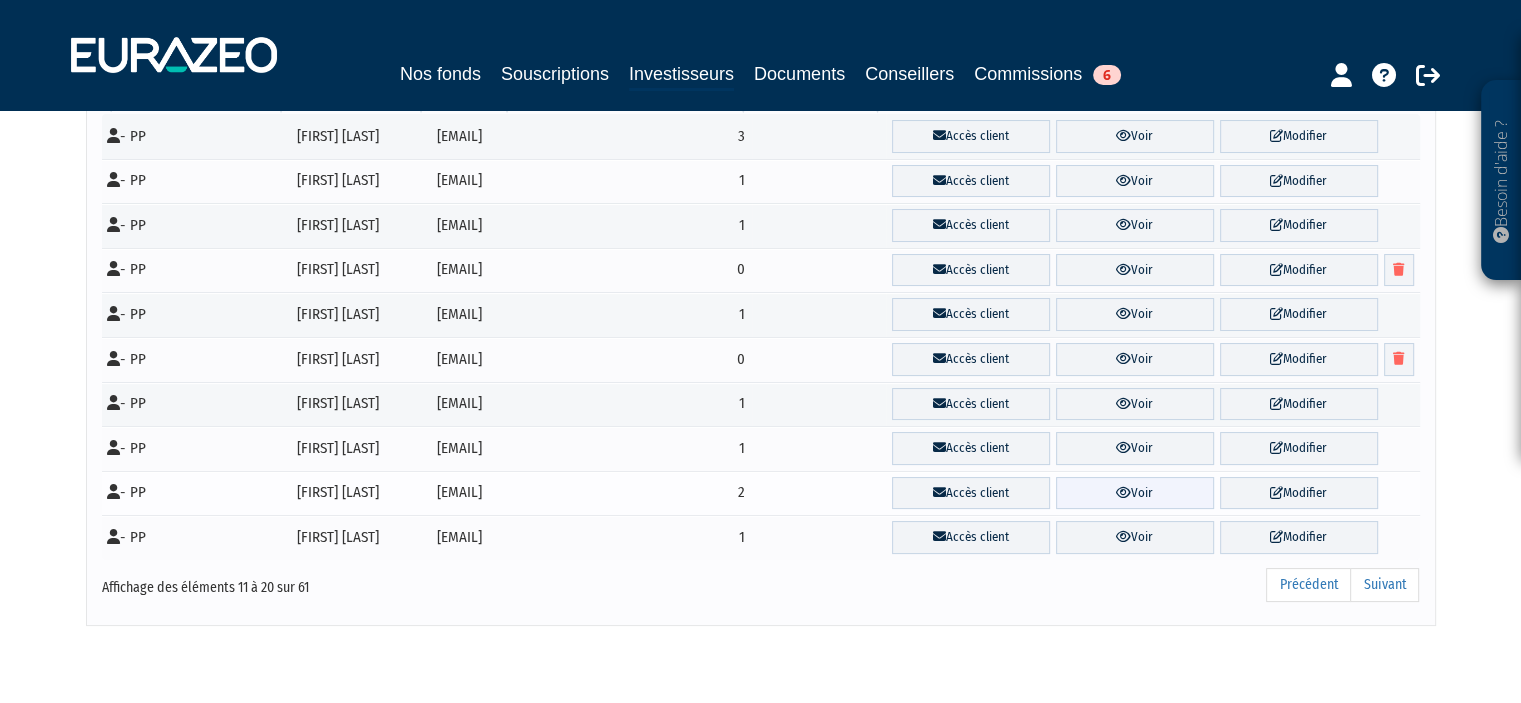 scroll, scrollTop: 231, scrollLeft: 0, axis: vertical 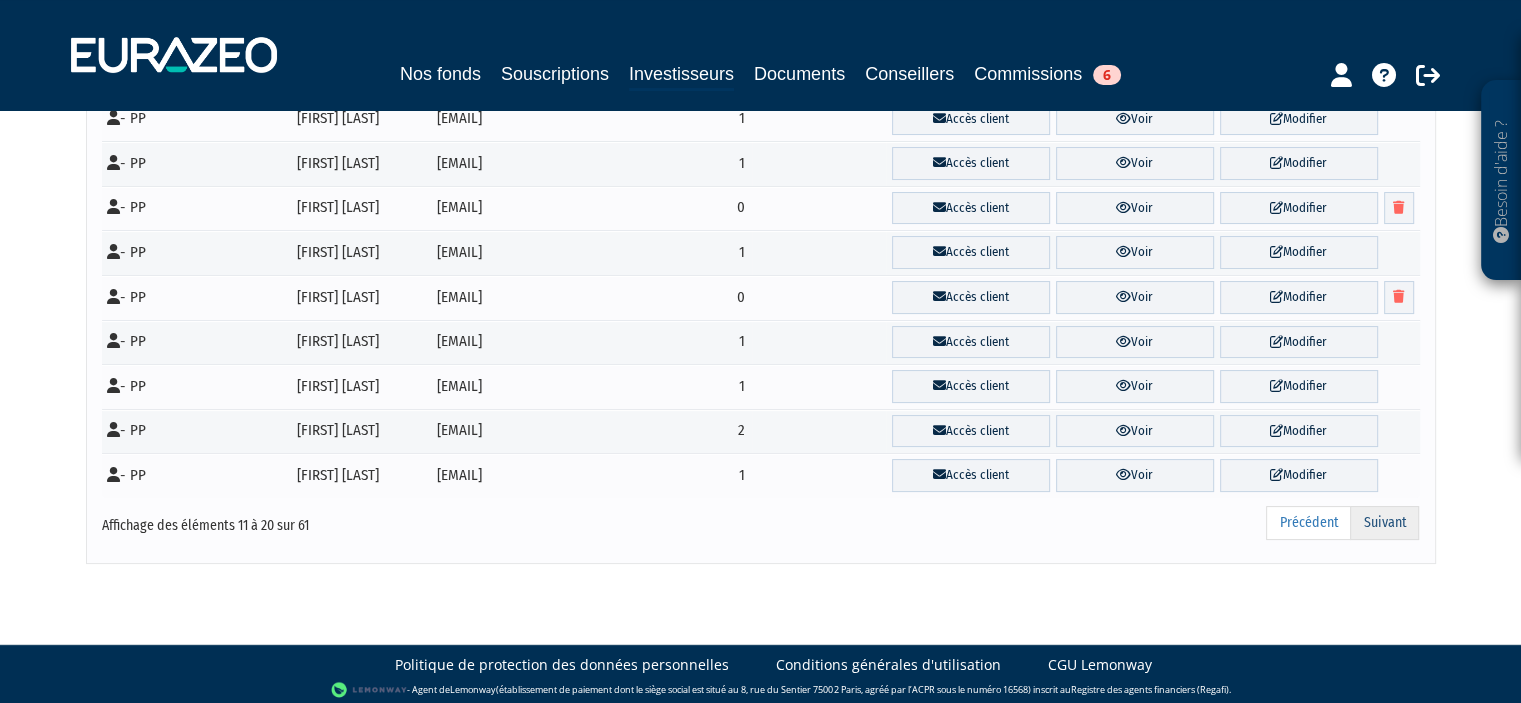 click on "Suivant" at bounding box center (1384, 523) 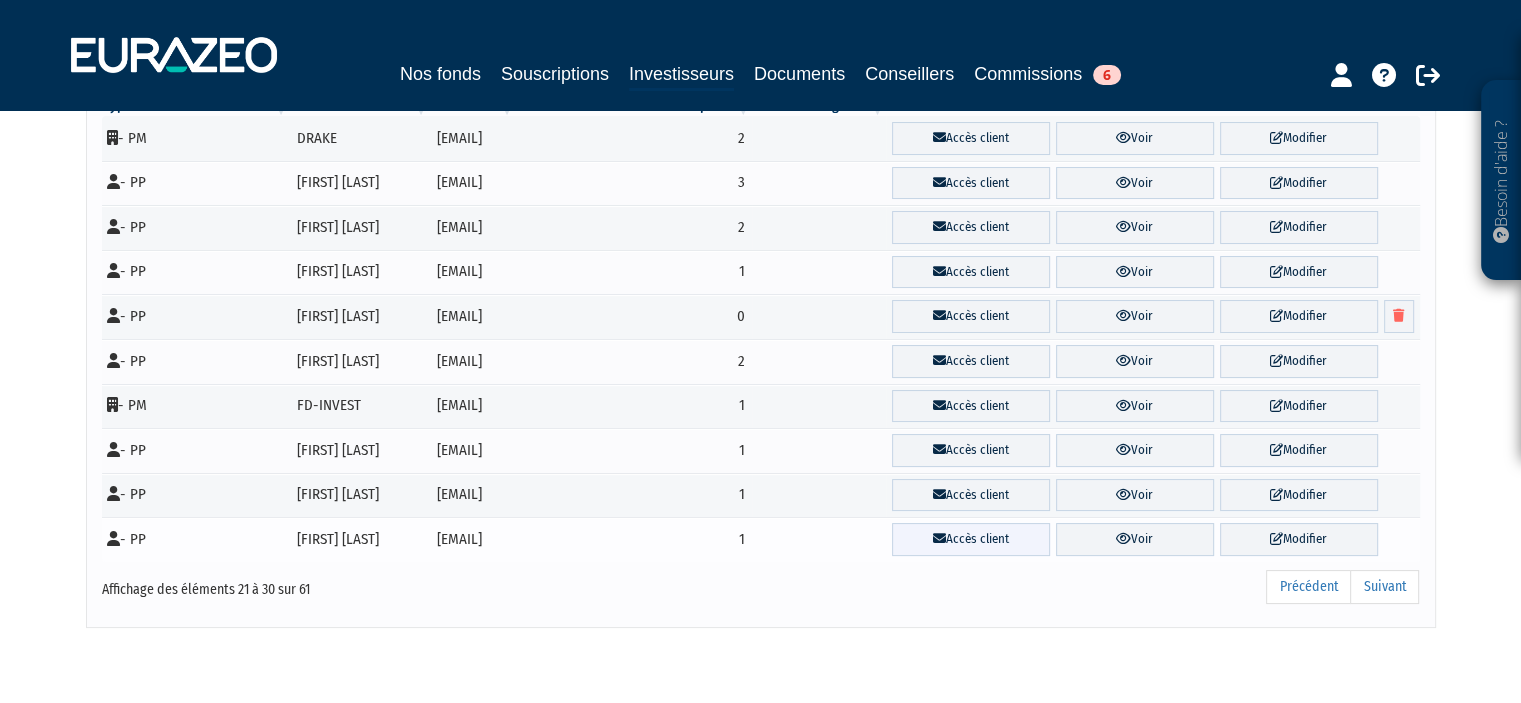 scroll, scrollTop: 124, scrollLeft: 0, axis: vertical 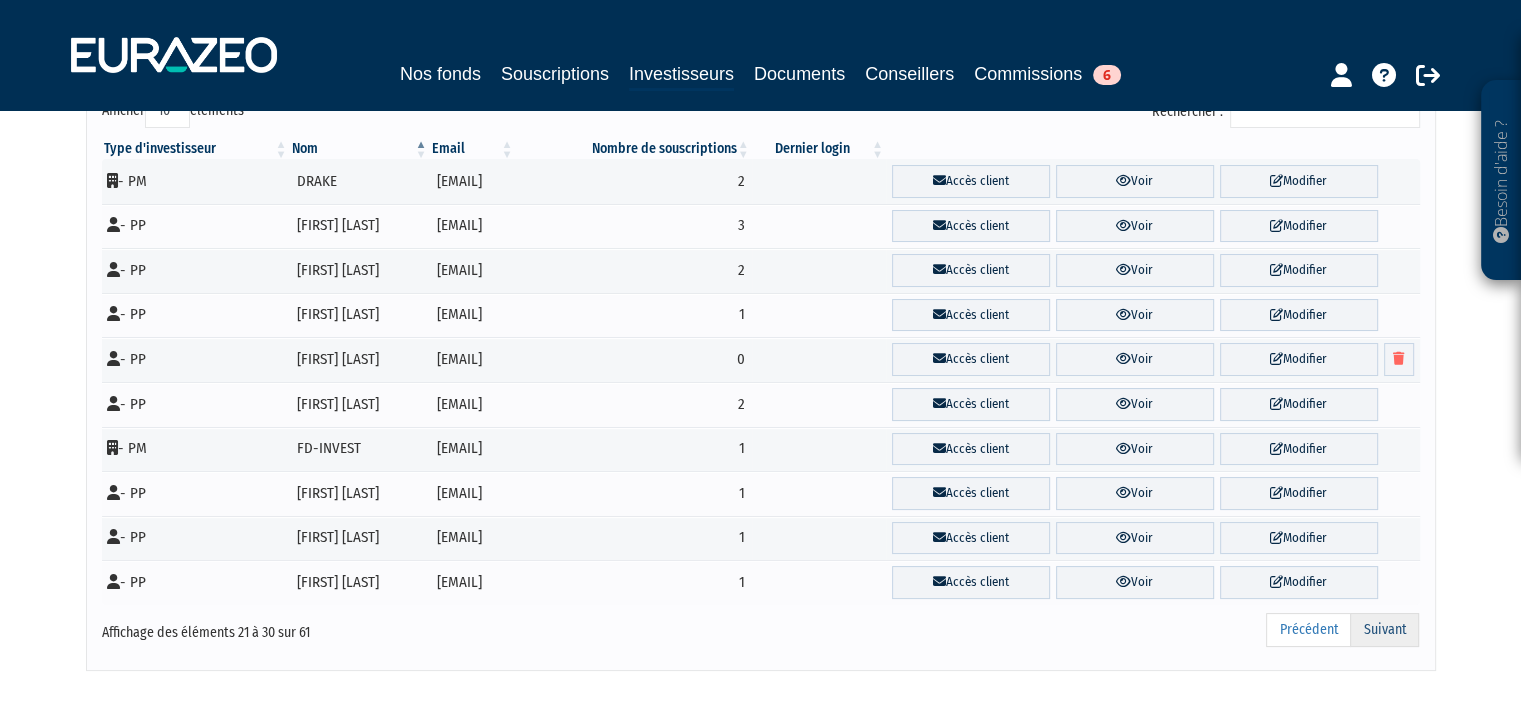 click on "Suivant" at bounding box center [1384, 630] 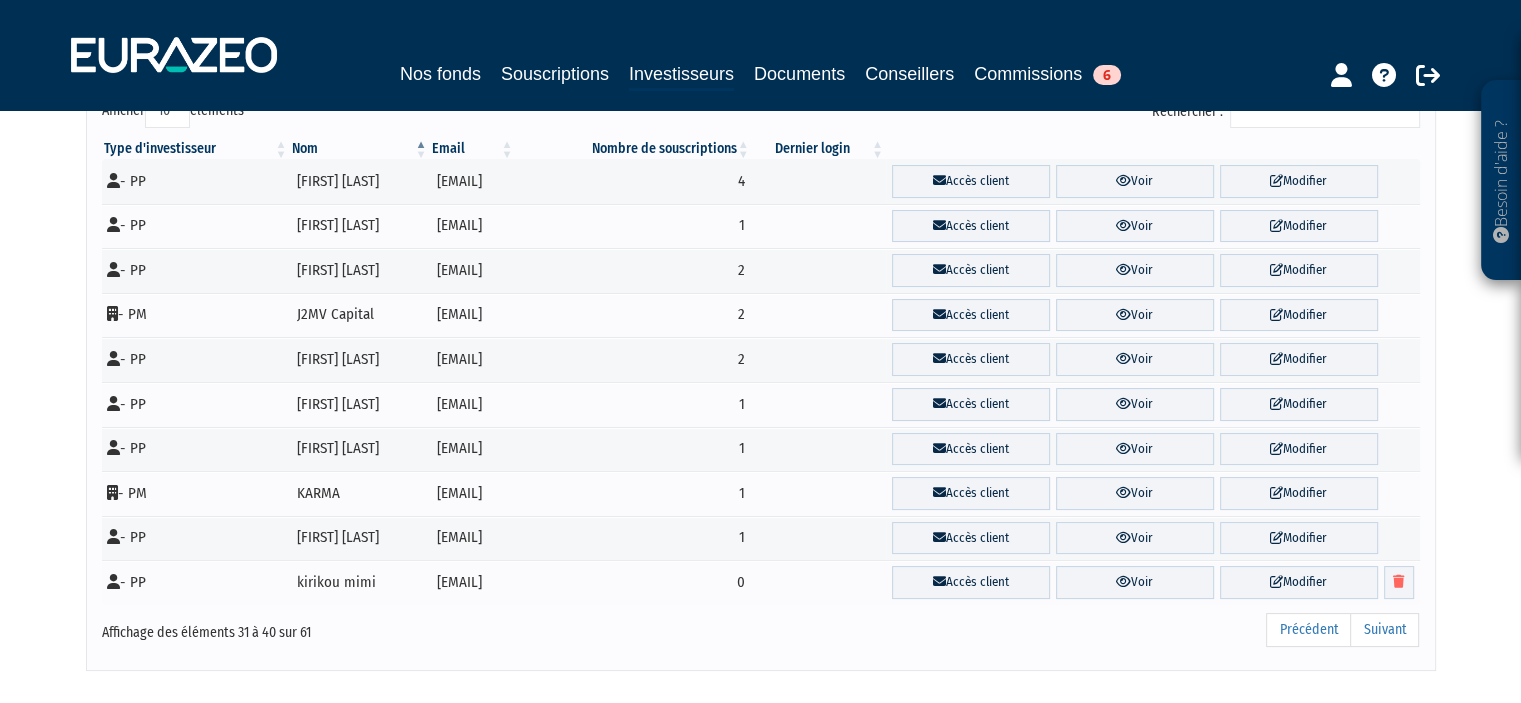 click on "Suivant" at bounding box center (1384, 630) 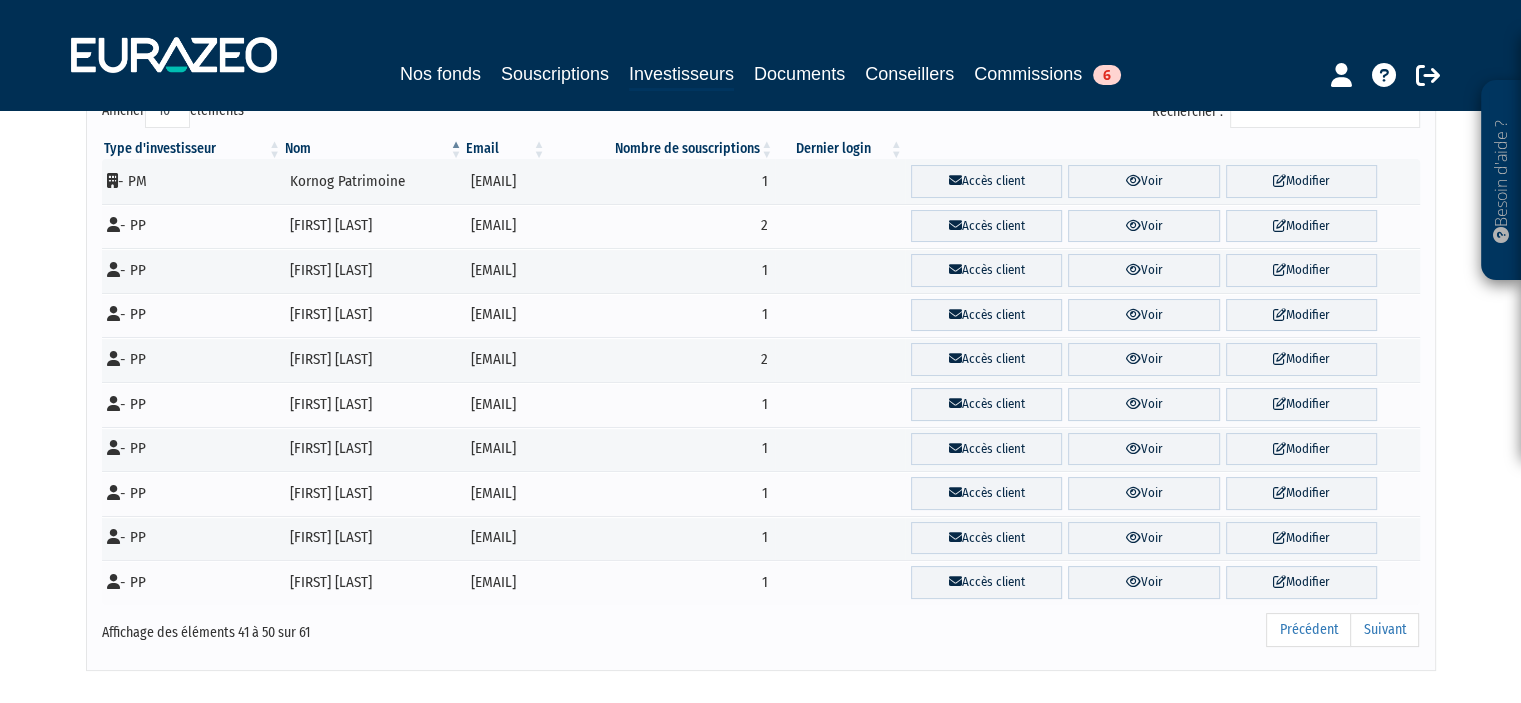 click on "Suivant" at bounding box center [1384, 630] 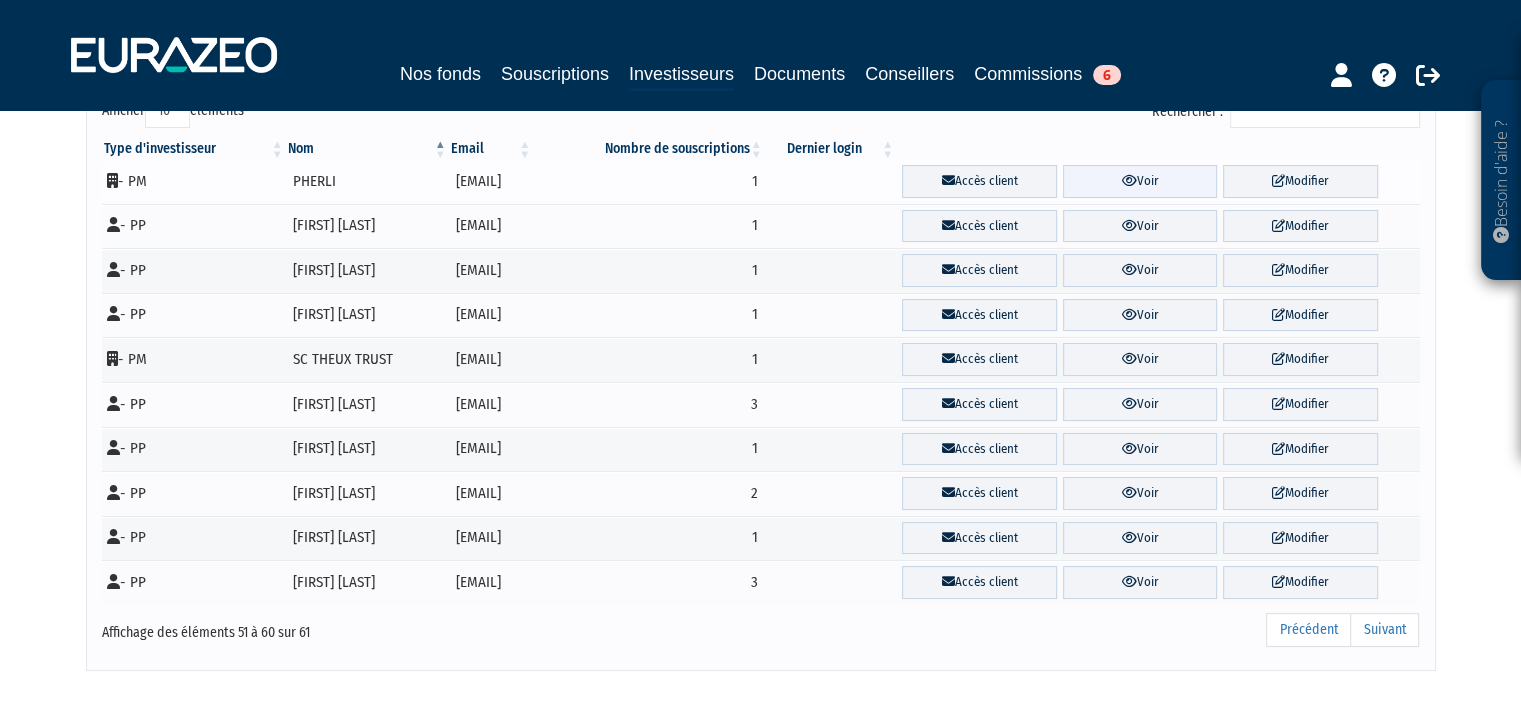 click on "Voir" at bounding box center [1140, 181] 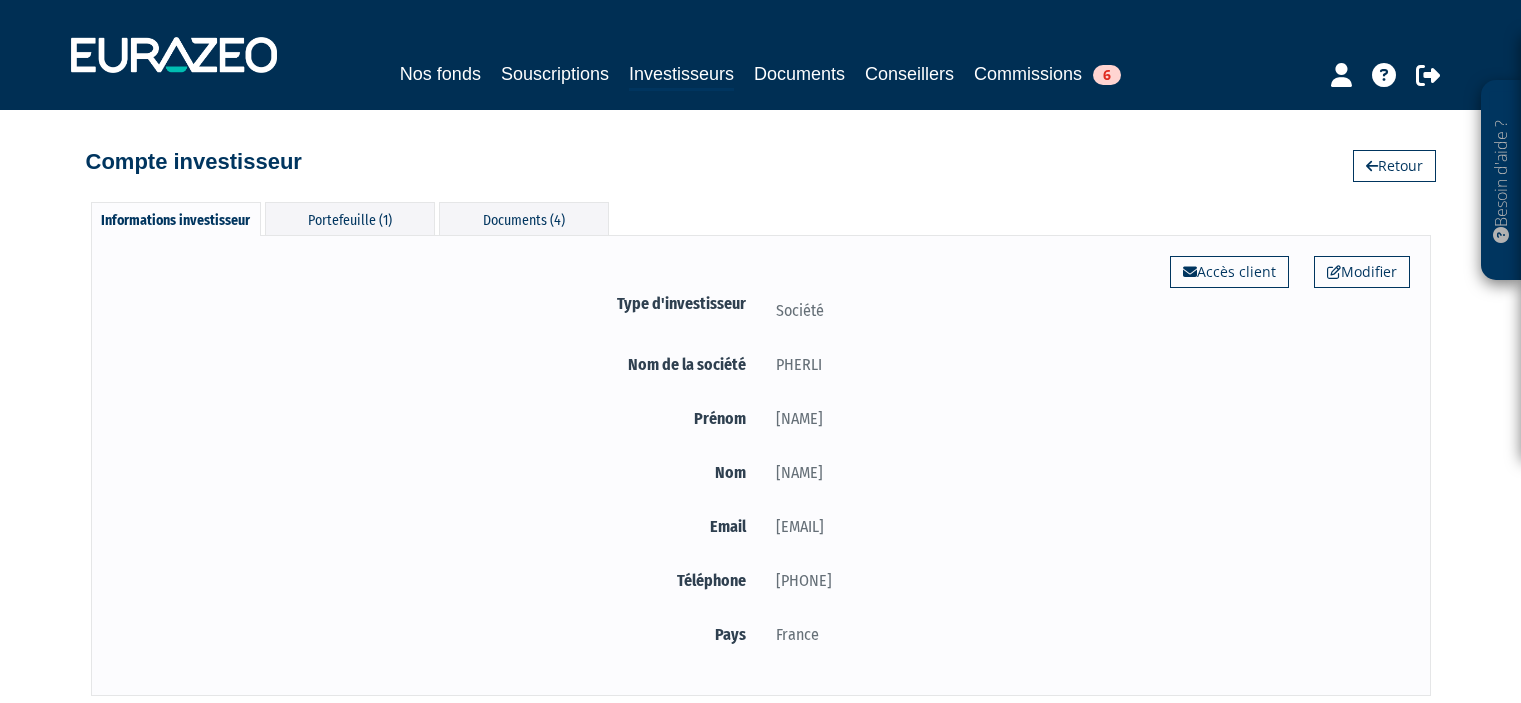 scroll, scrollTop: 0, scrollLeft: 0, axis: both 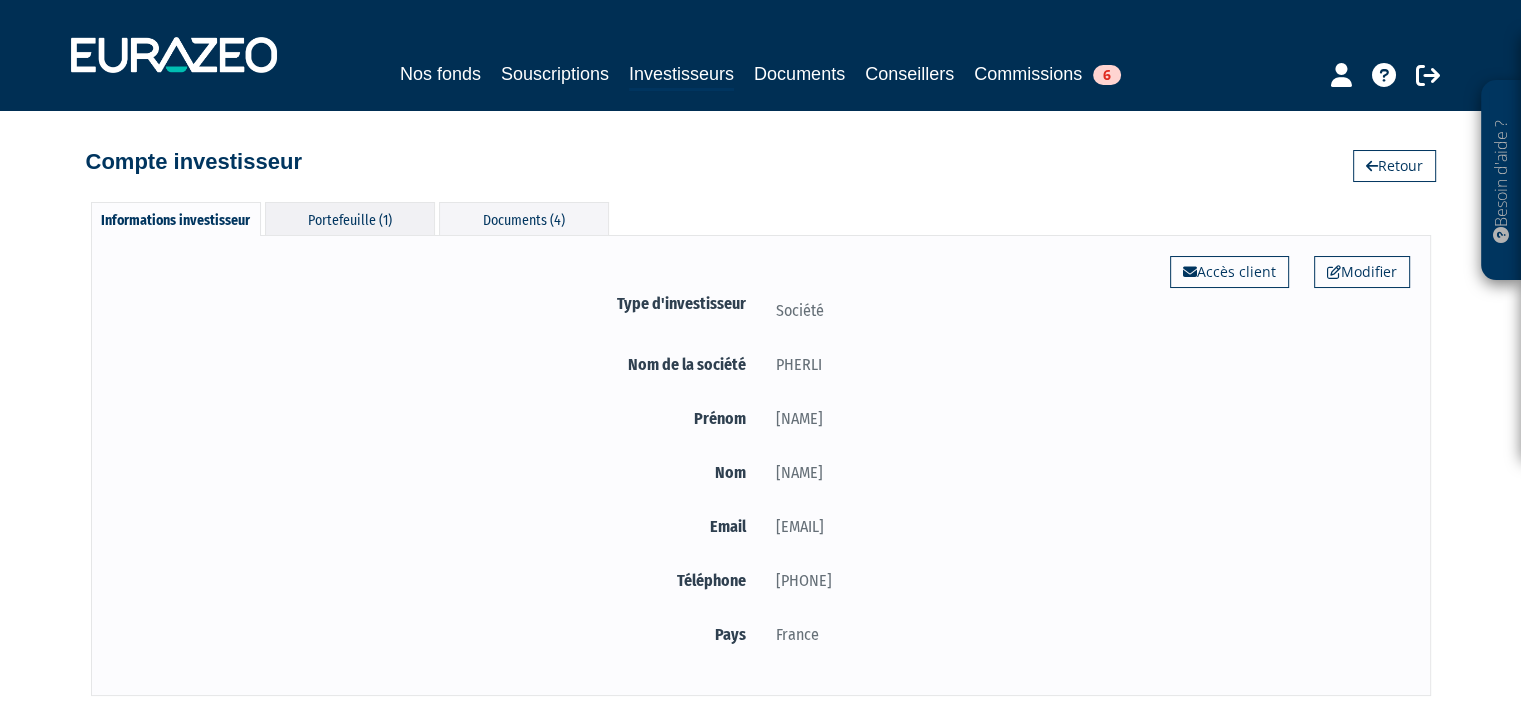 click on "Portefeuille (1)" at bounding box center (350, 218) 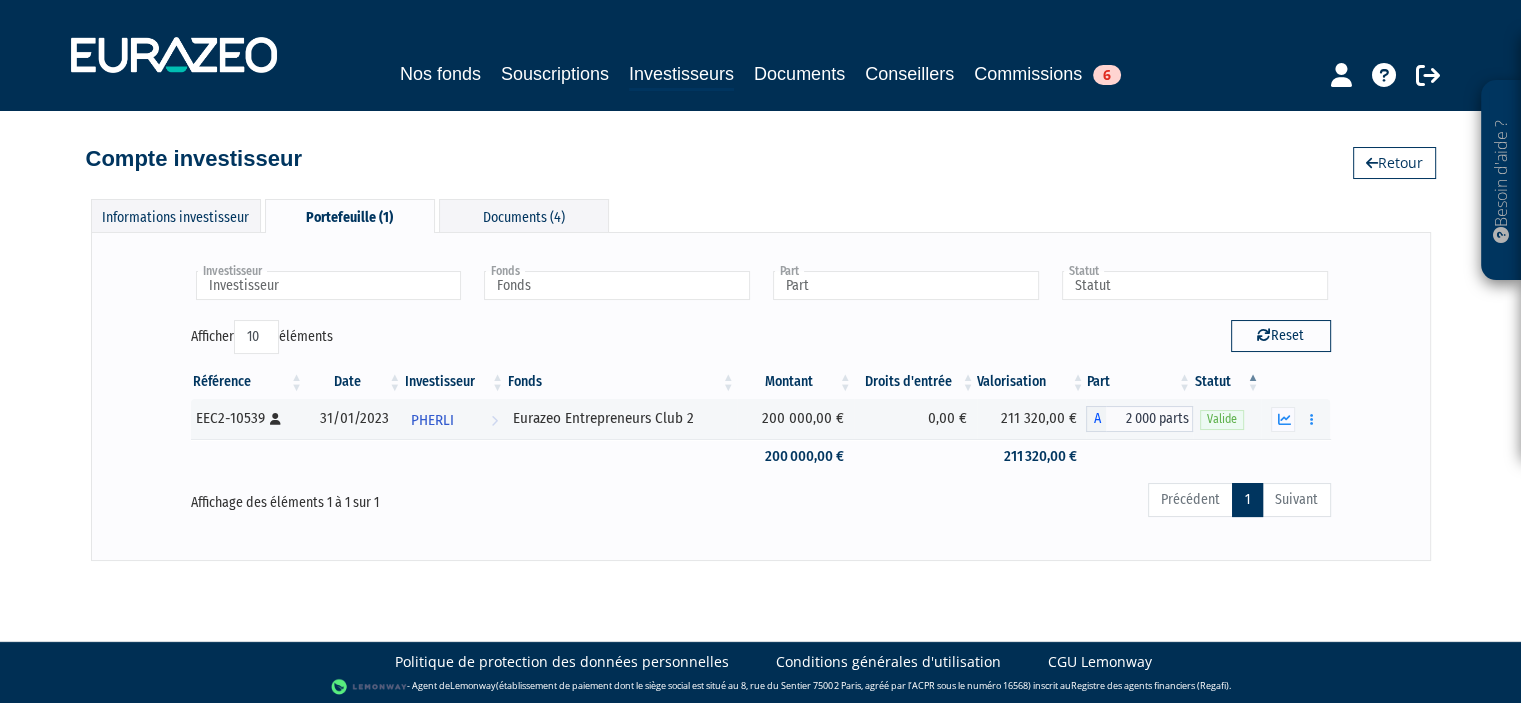 scroll, scrollTop: 4, scrollLeft: 0, axis: vertical 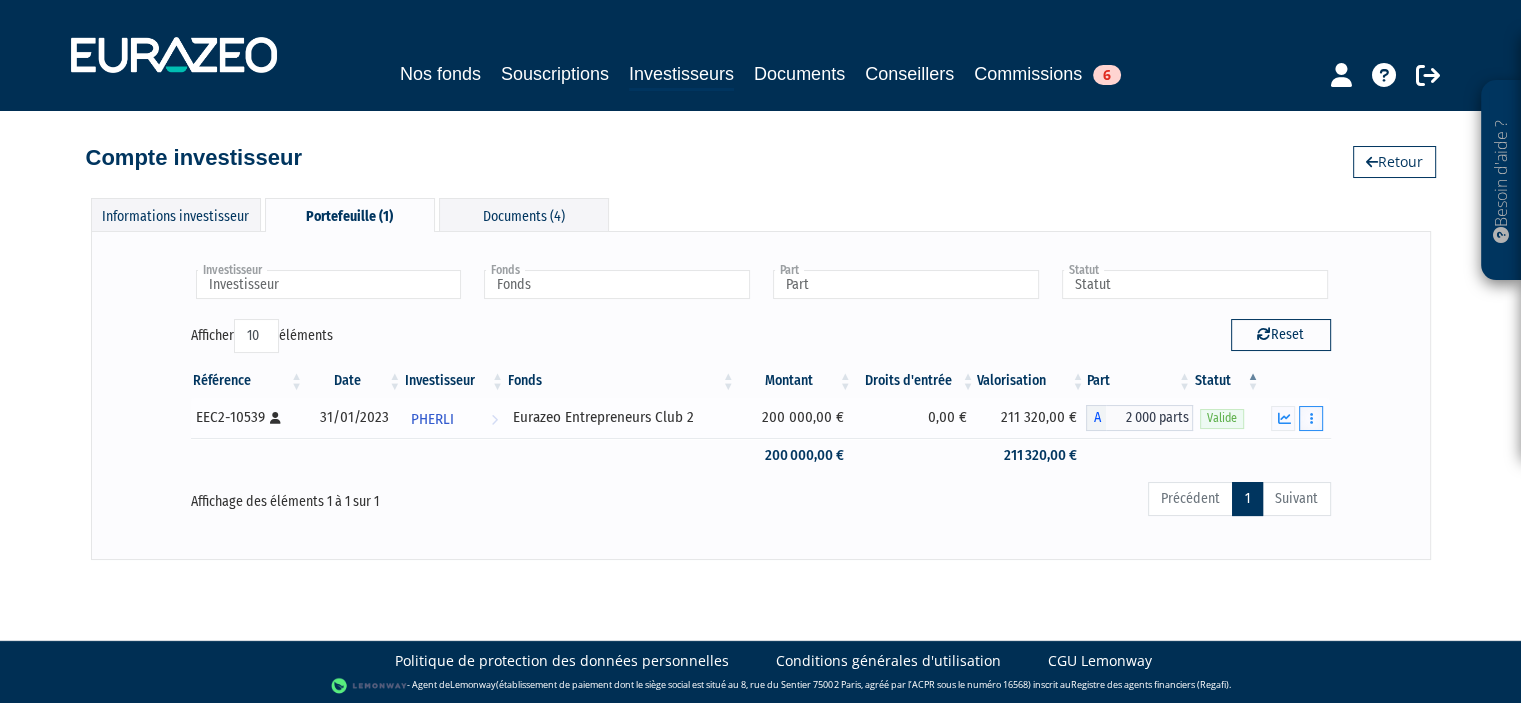 click at bounding box center (1311, 418) 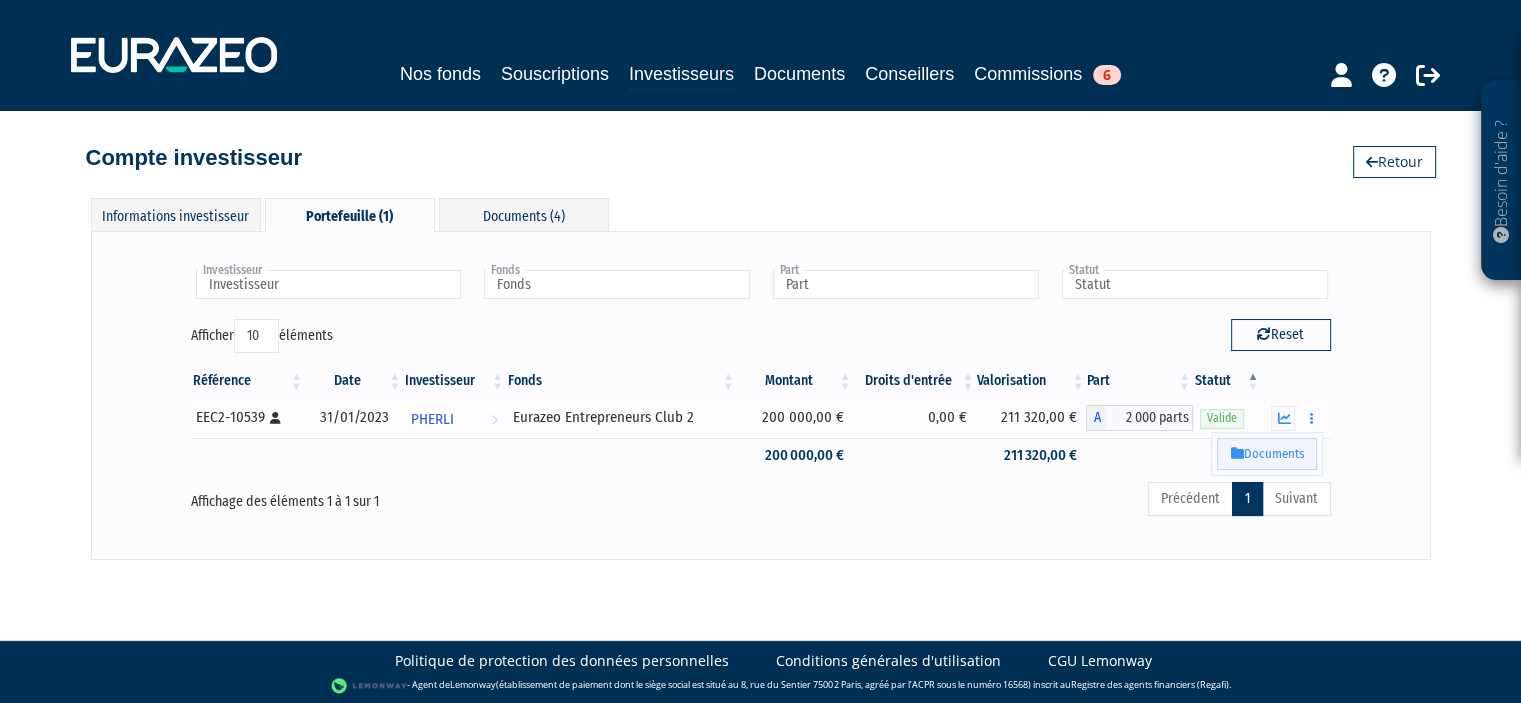 click on "Documents" at bounding box center [1267, 454] 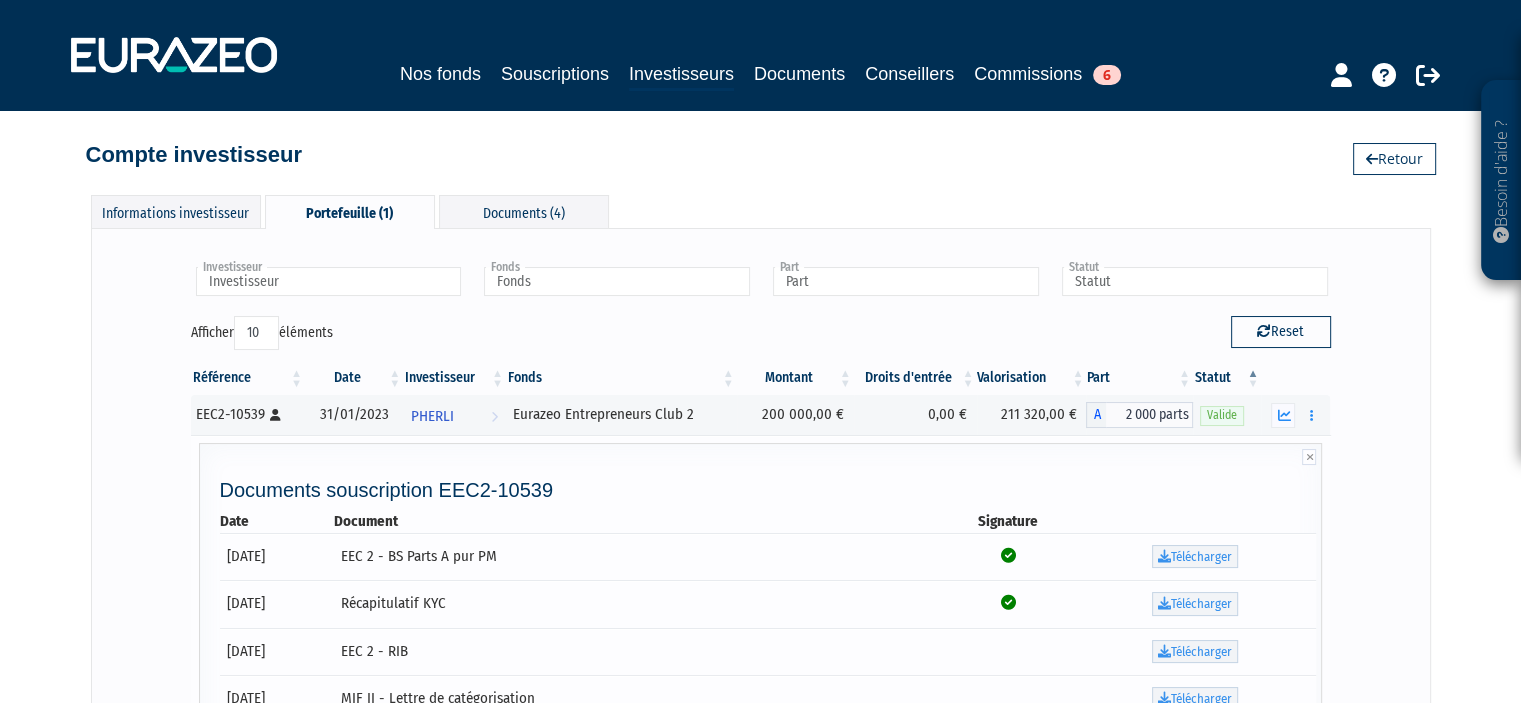scroll, scrollTop: 0, scrollLeft: 0, axis: both 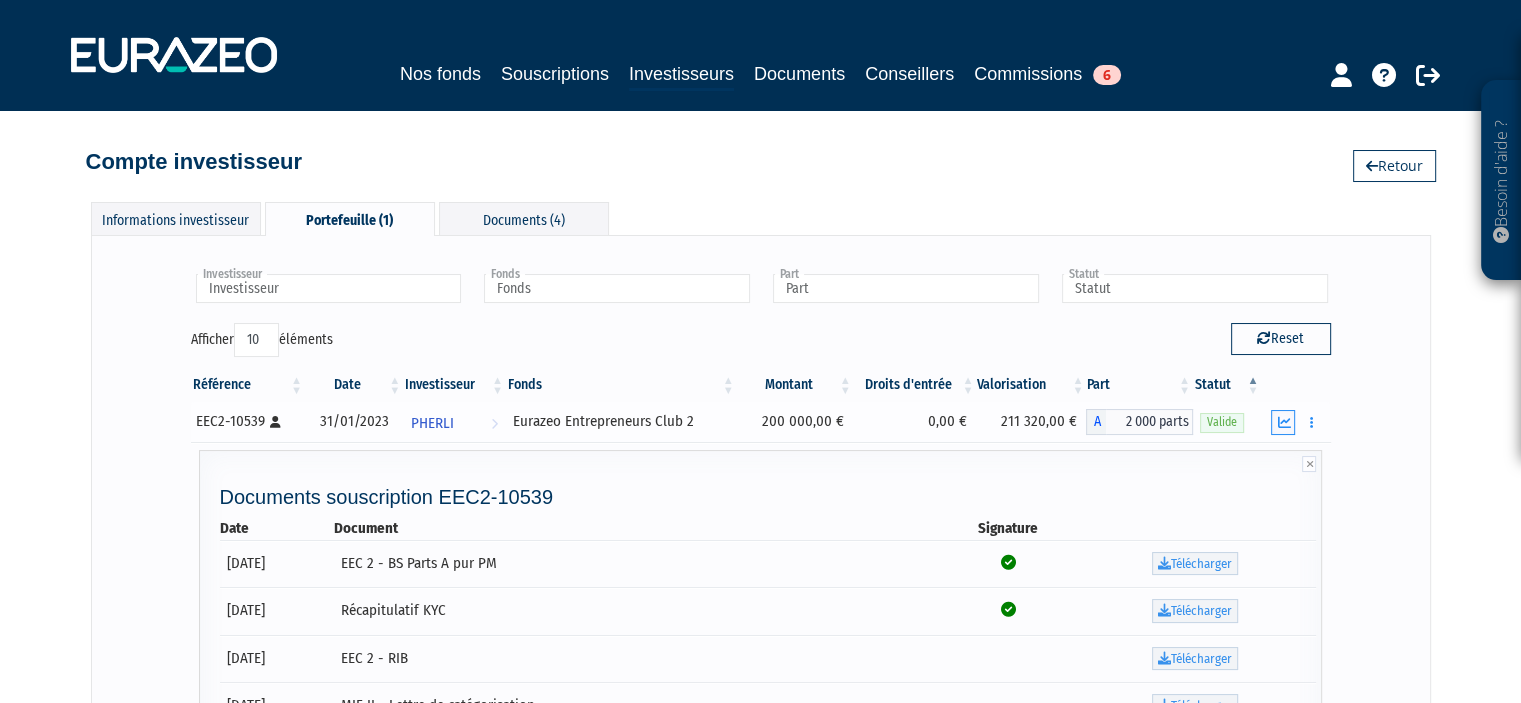 click at bounding box center [1283, 422] 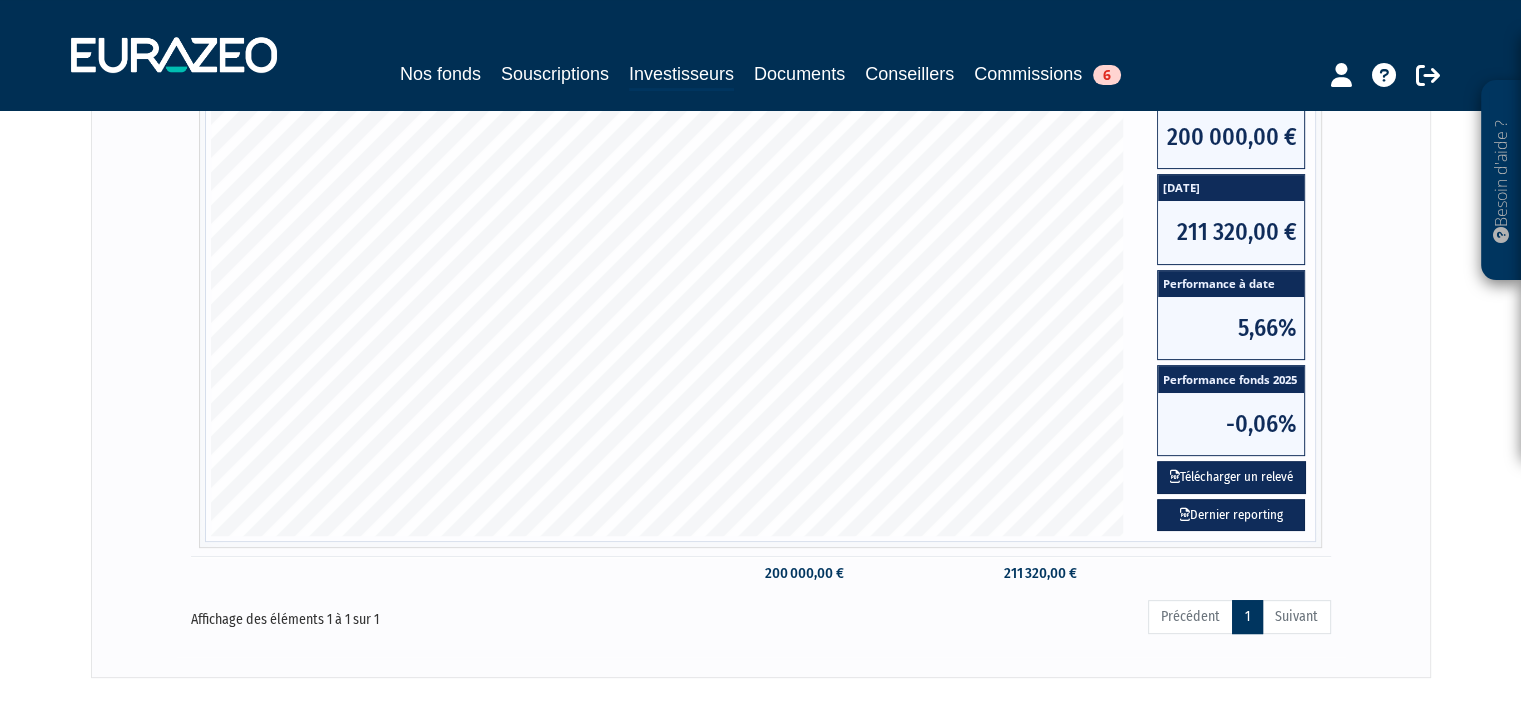 scroll, scrollTop: 523, scrollLeft: 0, axis: vertical 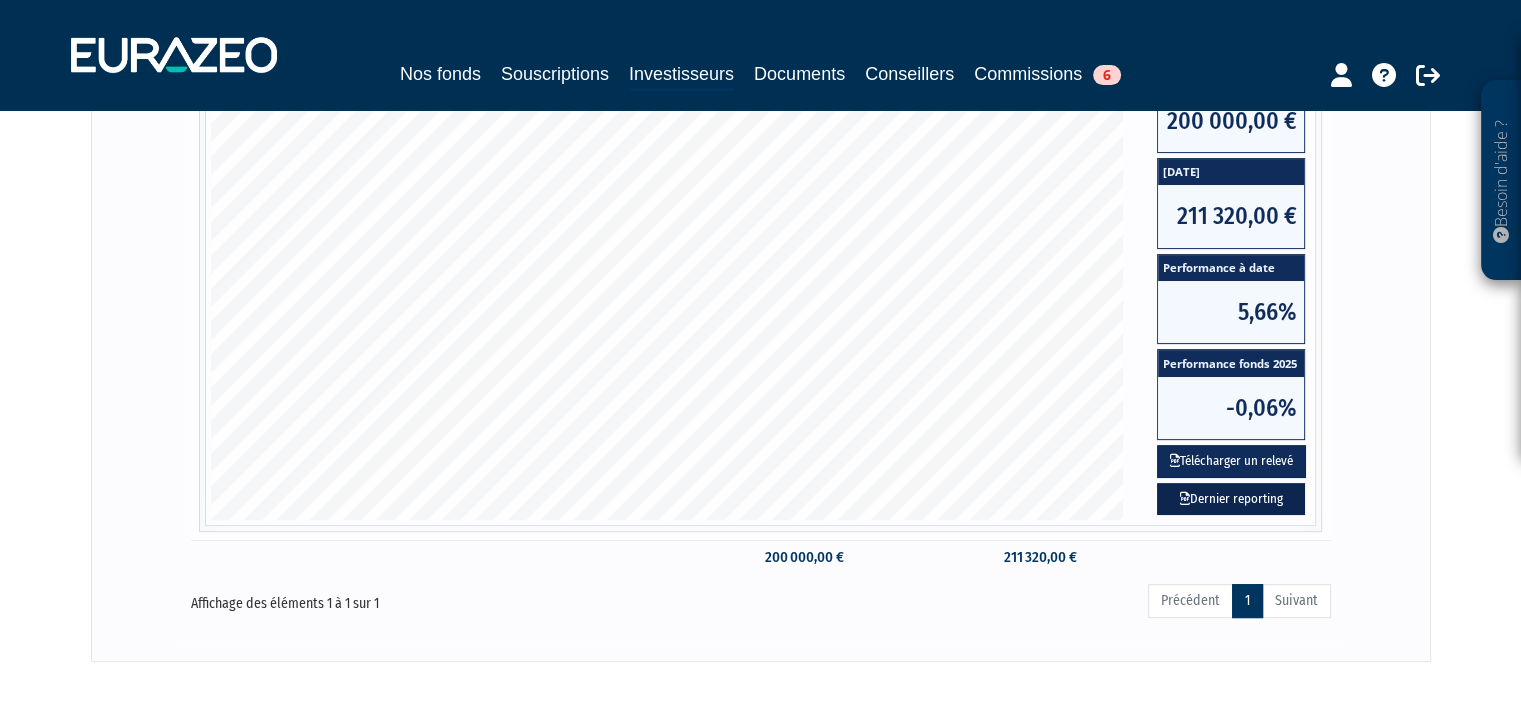 click on "Dernier reporting" at bounding box center (1231, 499) 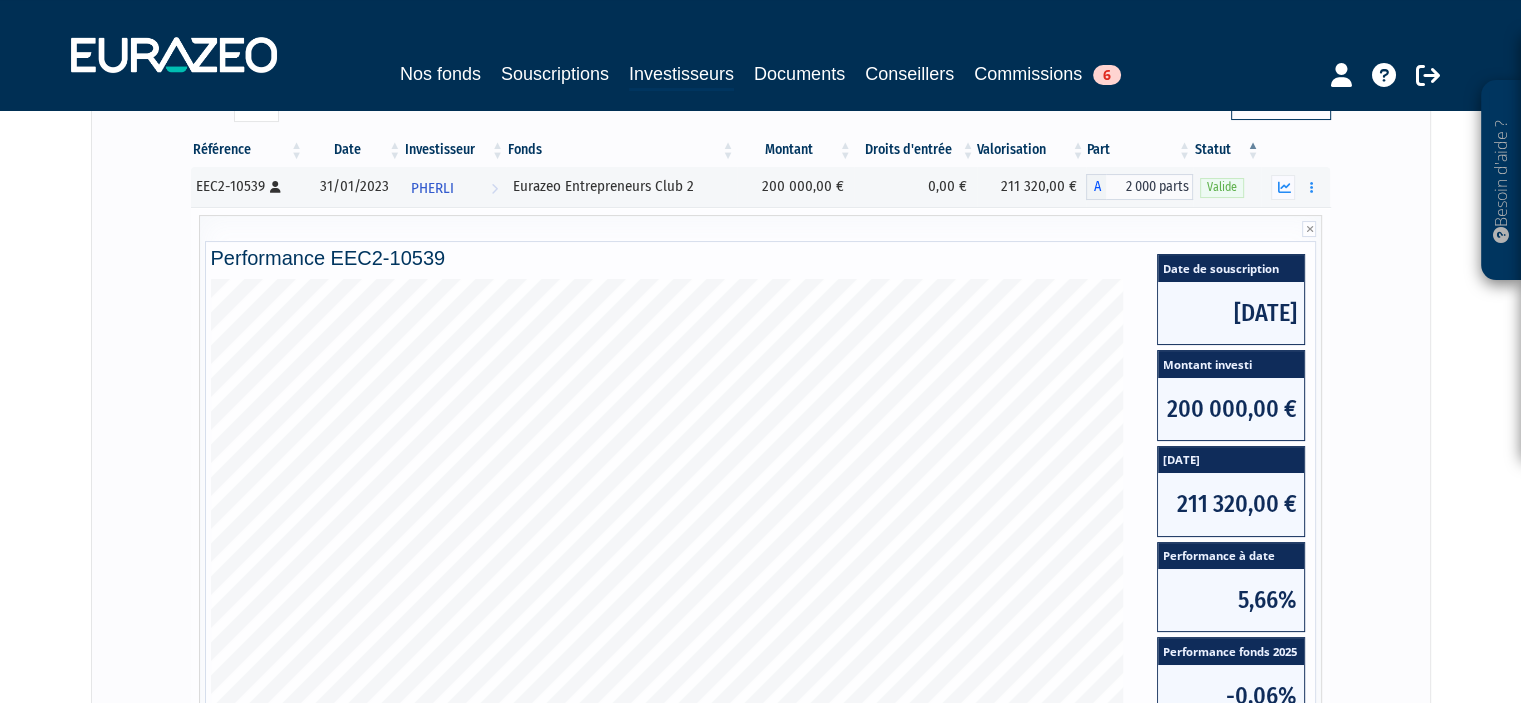 scroll, scrollTop: 411, scrollLeft: 0, axis: vertical 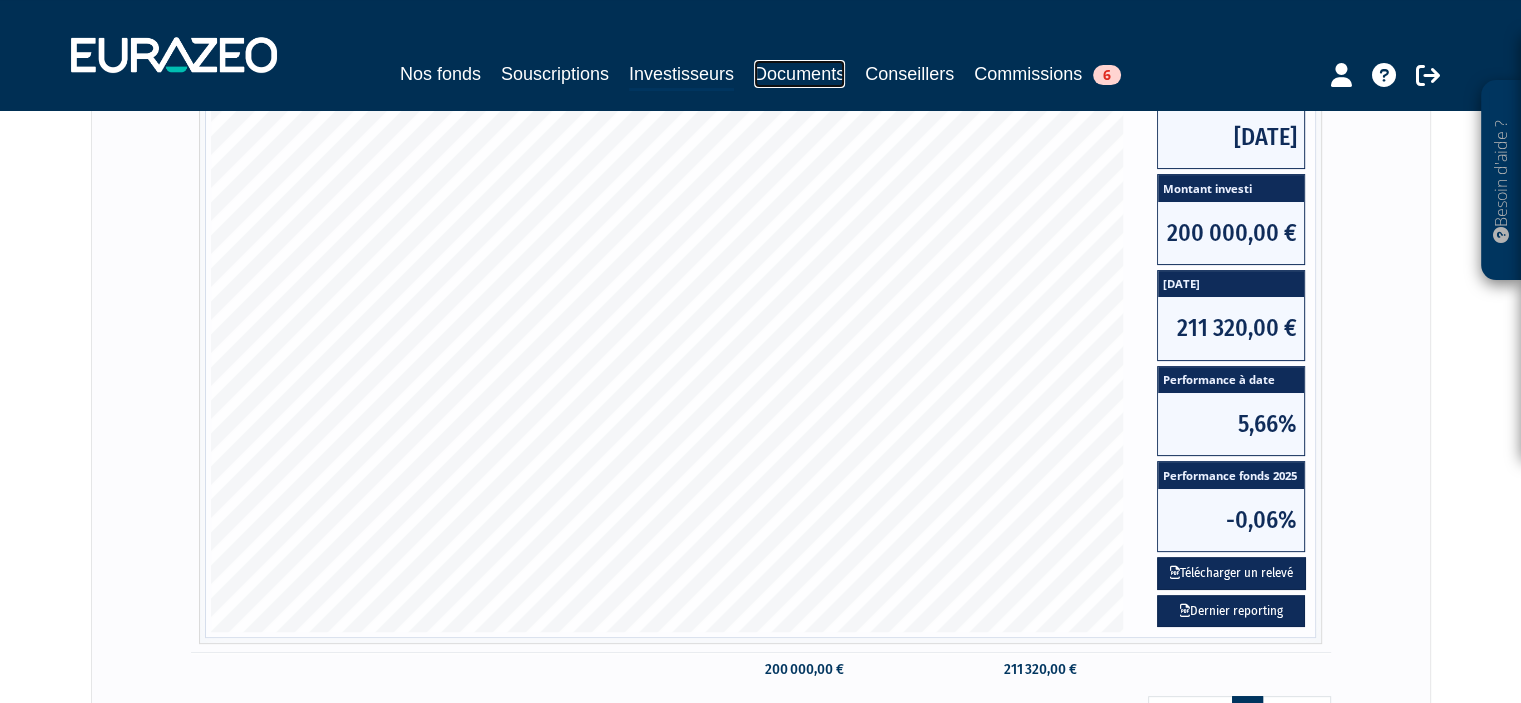click on "Documents" at bounding box center [799, 74] 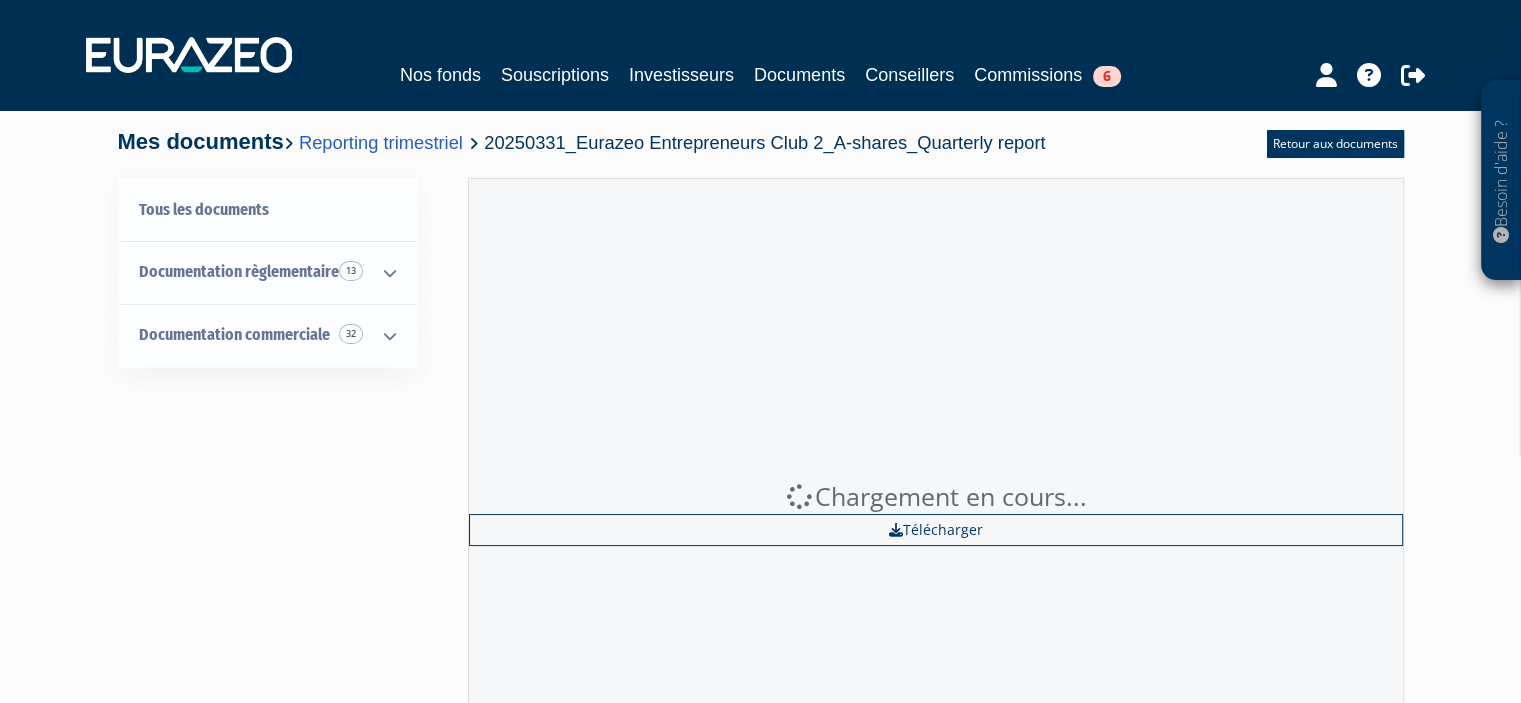 scroll, scrollTop: 0, scrollLeft: 0, axis: both 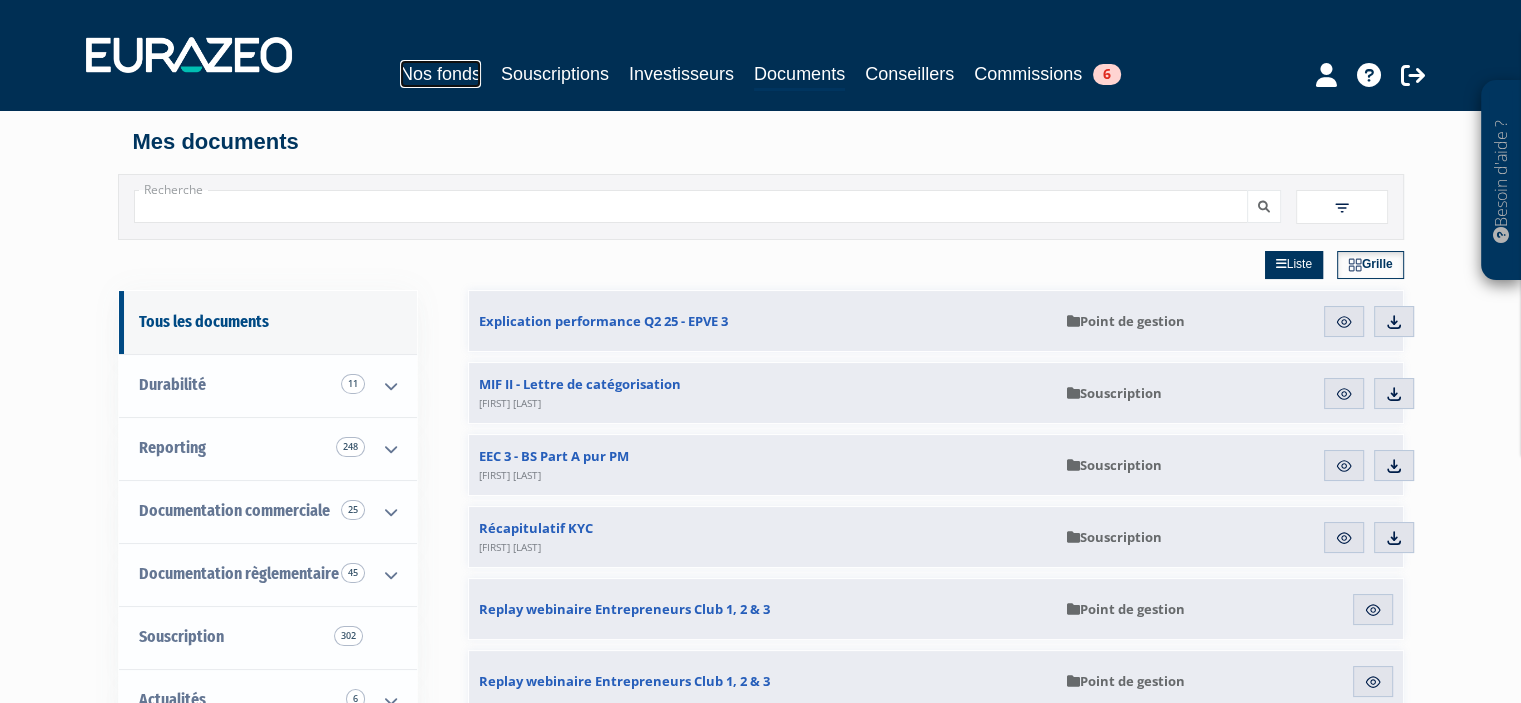click on "Nos fonds" at bounding box center (440, 74) 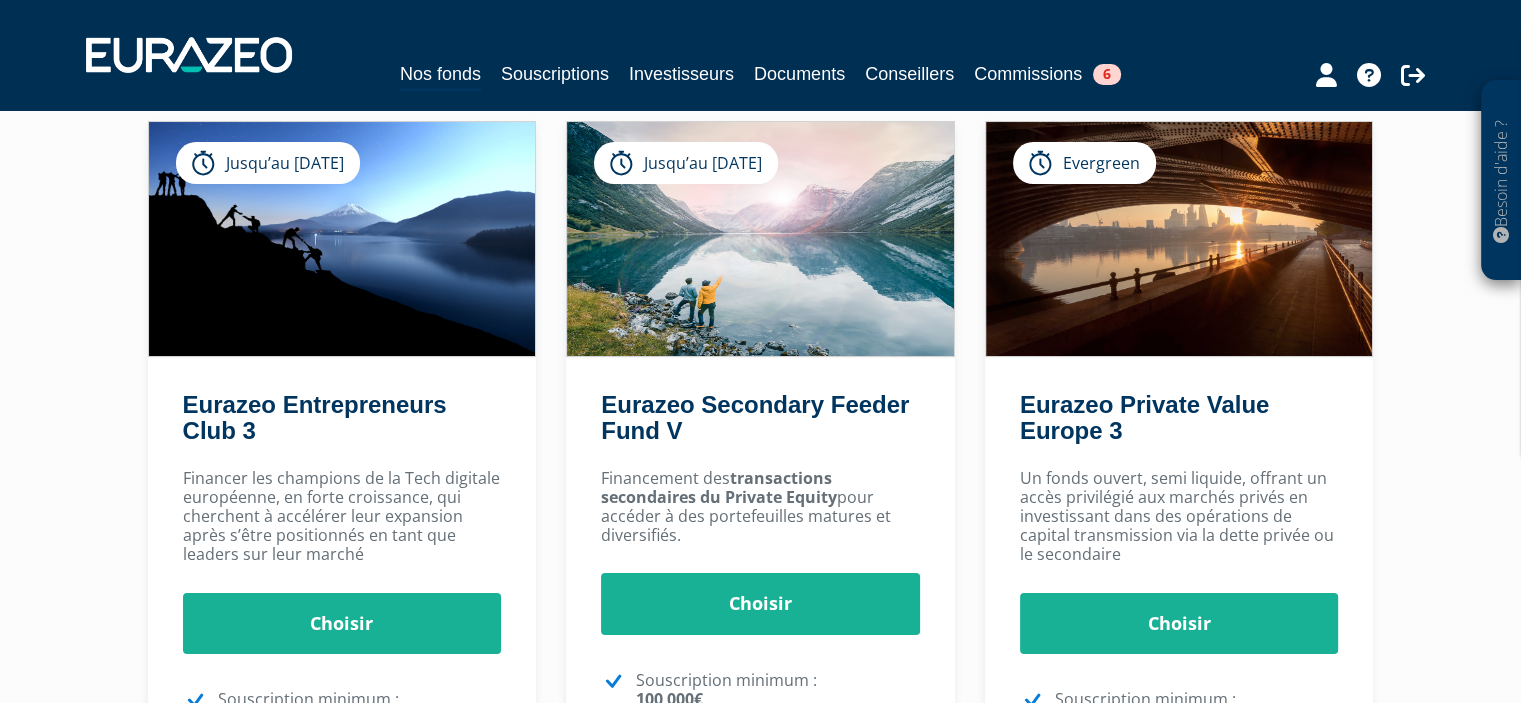 scroll, scrollTop: 146, scrollLeft: 0, axis: vertical 